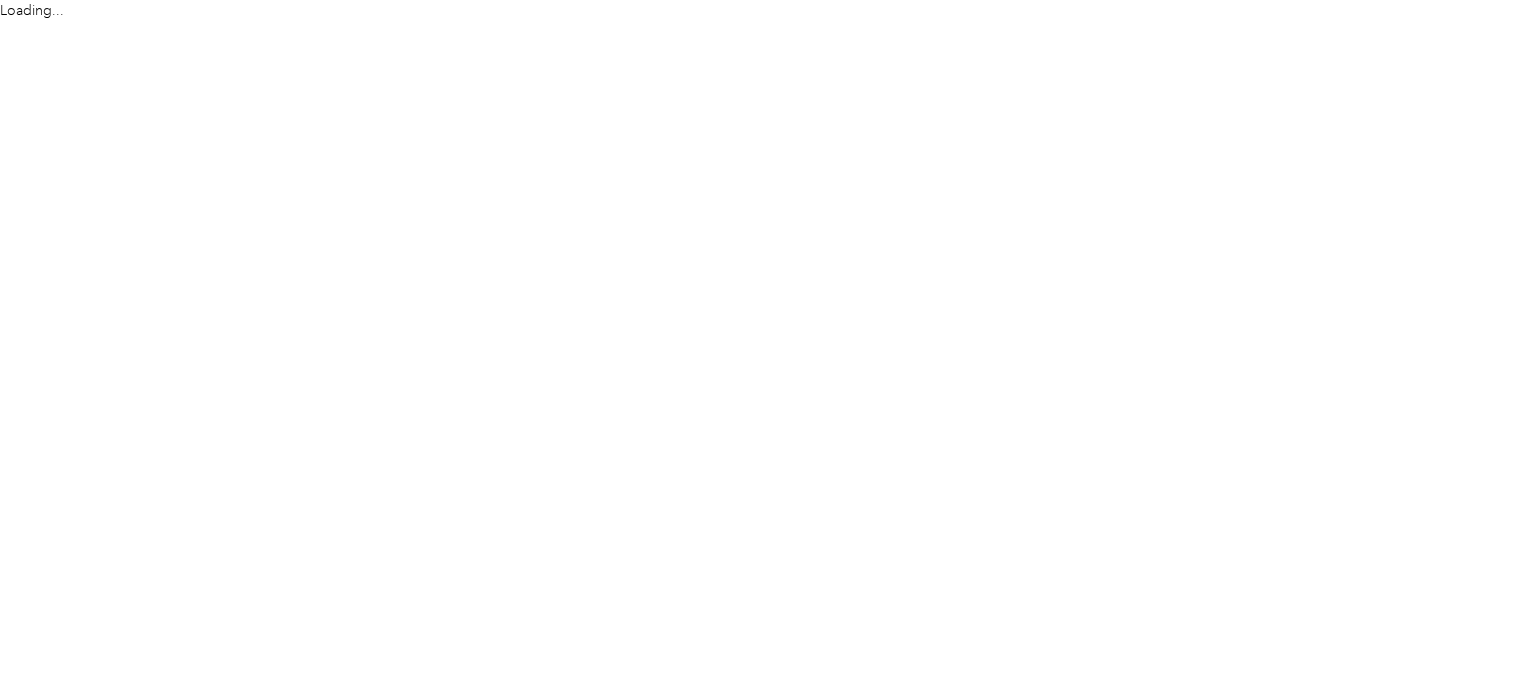 scroll, scrollTop: 0, scrollLeft: 0, axis: both 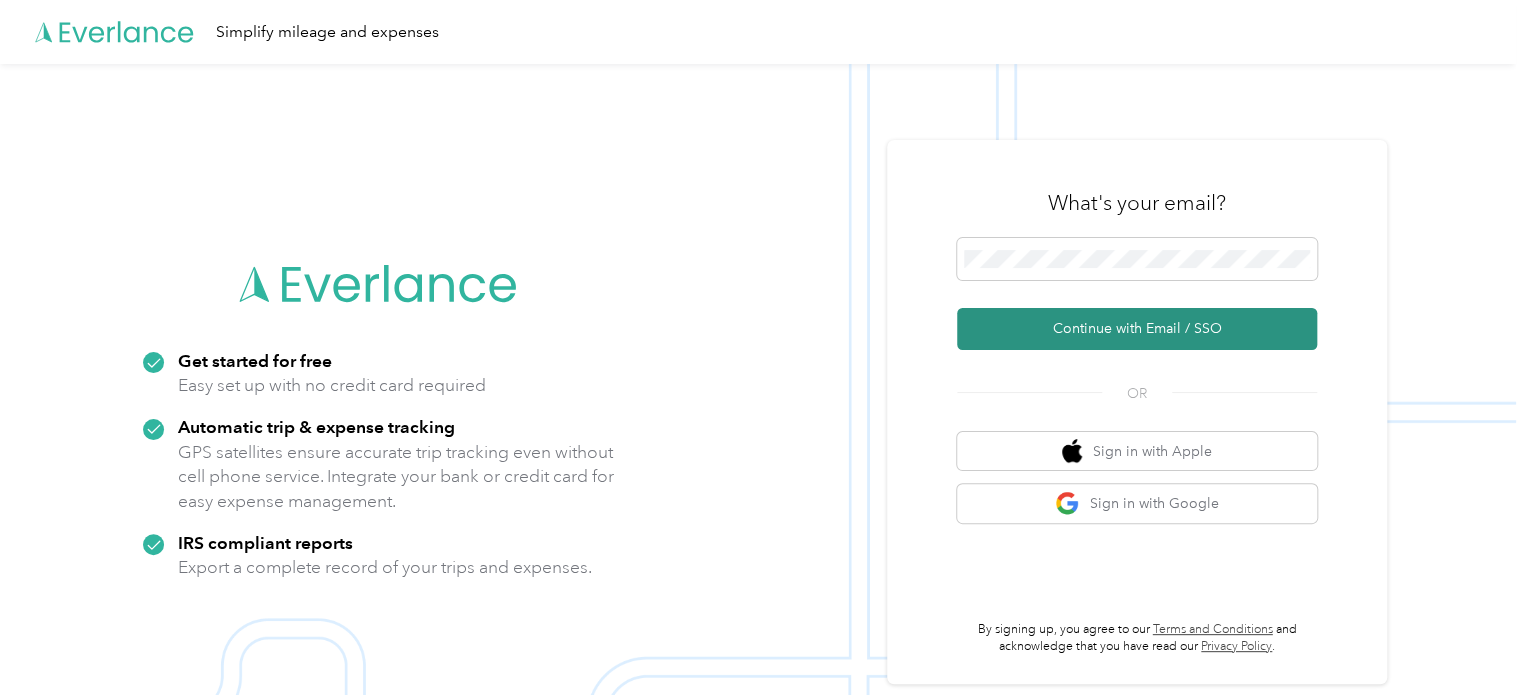 click on "Continue with Email / SSO" at bounding box center [1137, 329] 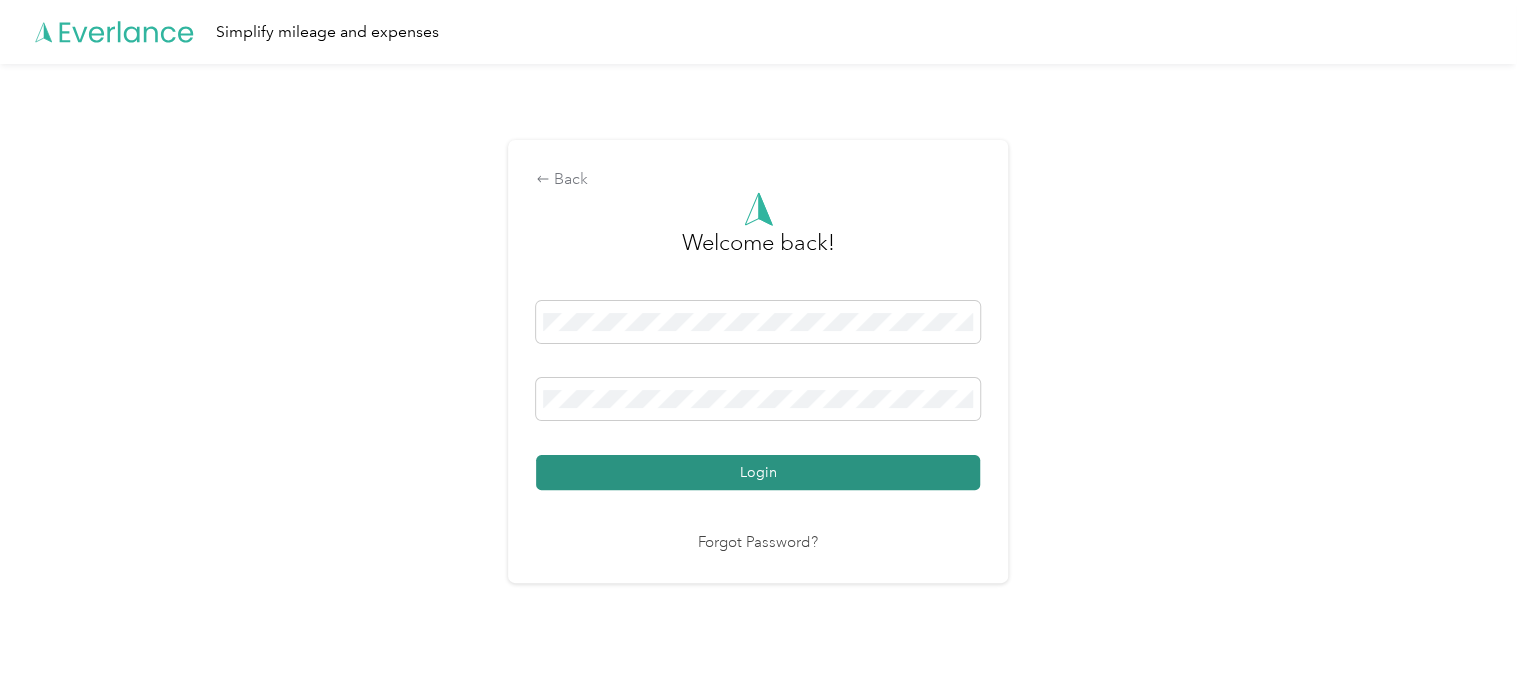 click on "Login" at bounding box center (758, 472) 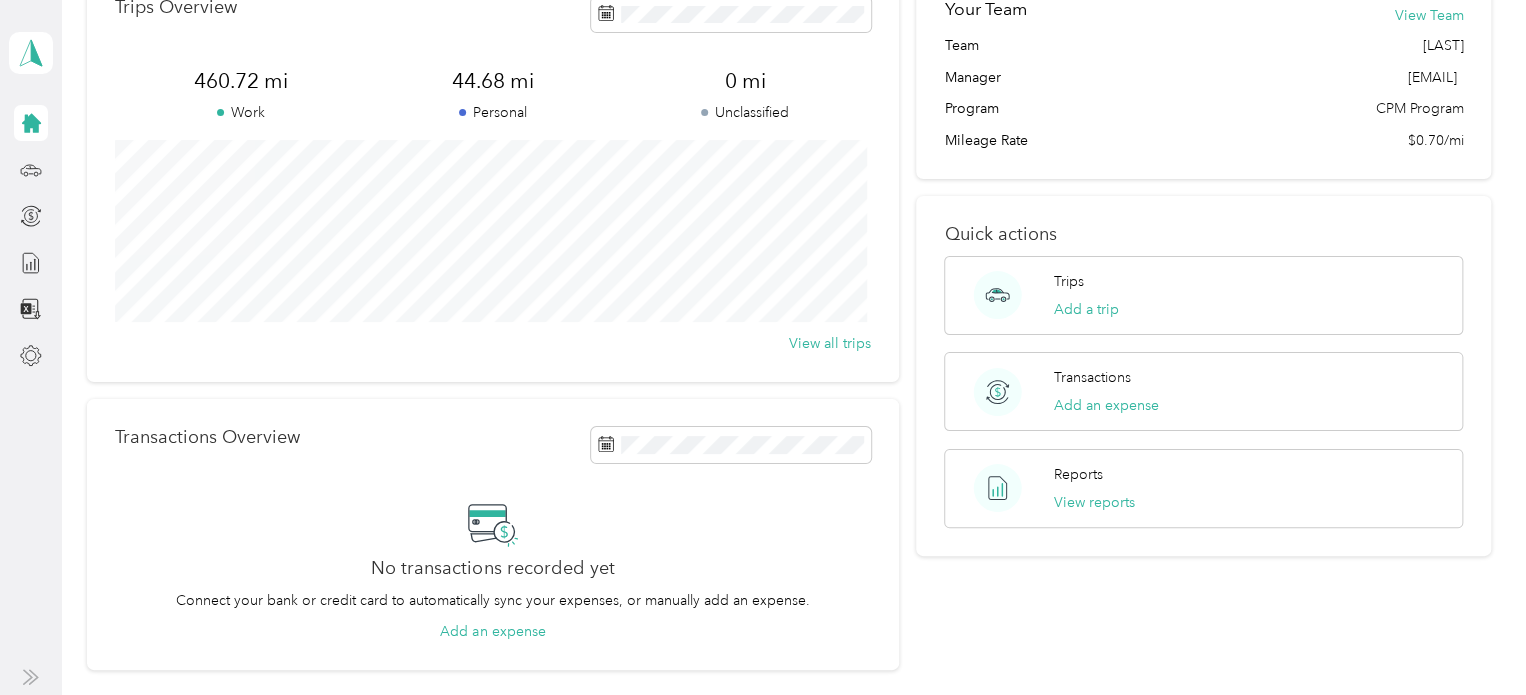 scroll, scrollTop: 100, scrollLeft: 0, axis: vertical 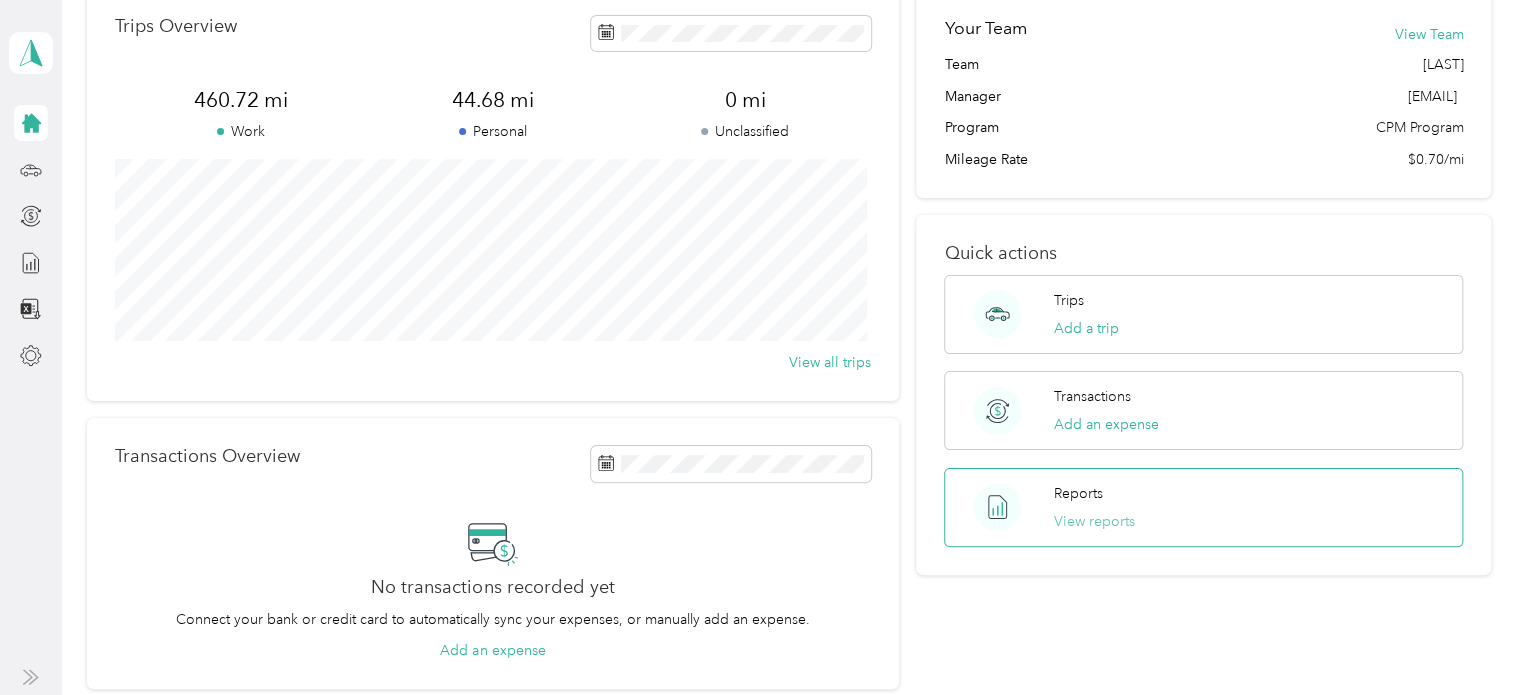 click on "View reports" at bounding box center (1094, 521) 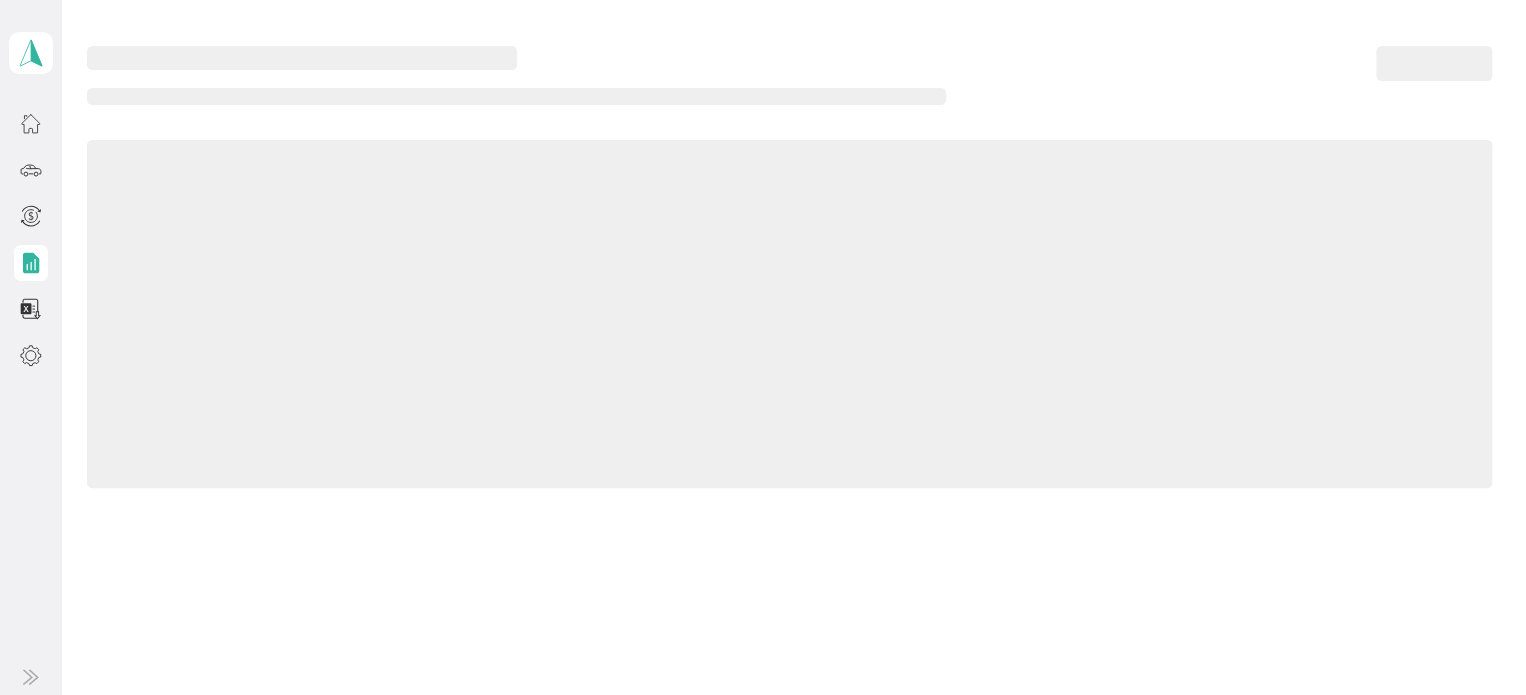 scroll, scrollTop: 0, scrollLeft: 0, axis: both 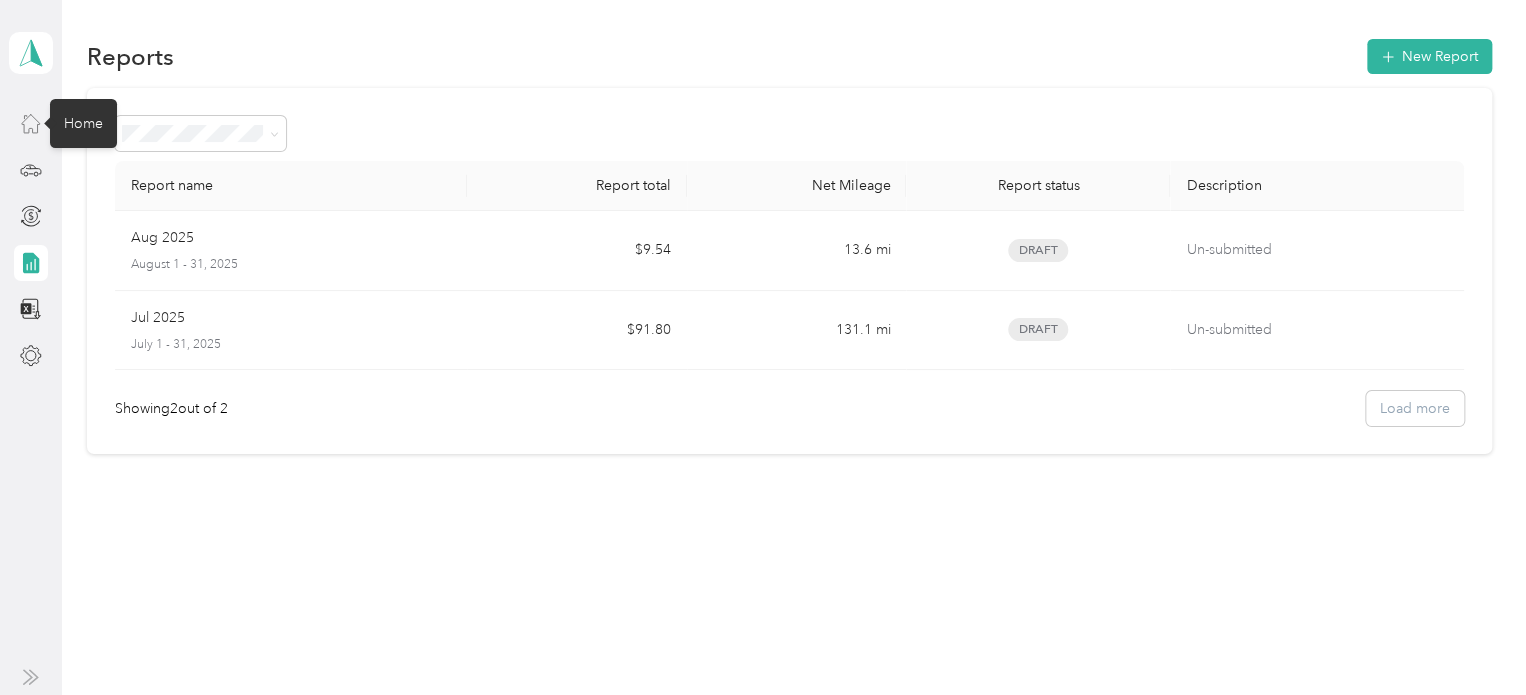 click 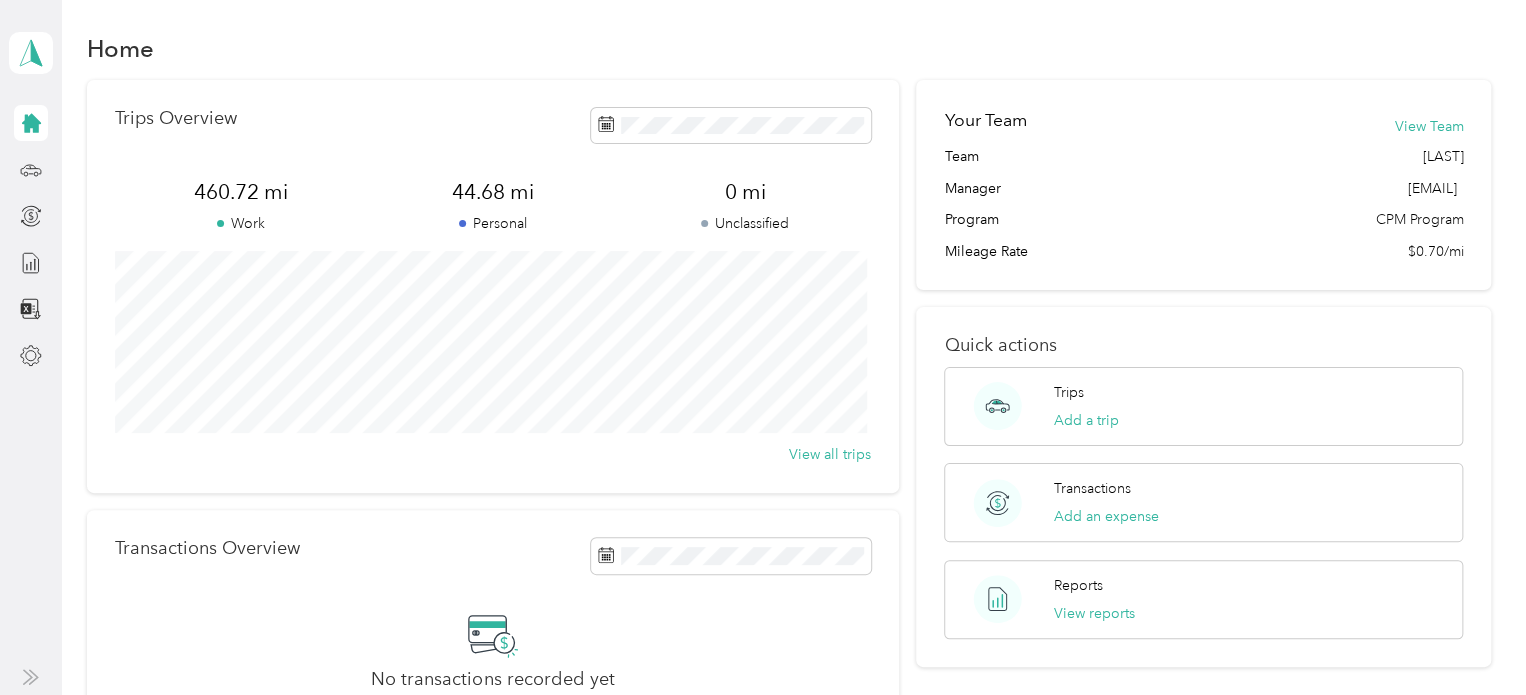 scroll, scrollTop: 0, scrollLeft: 0, axis: both 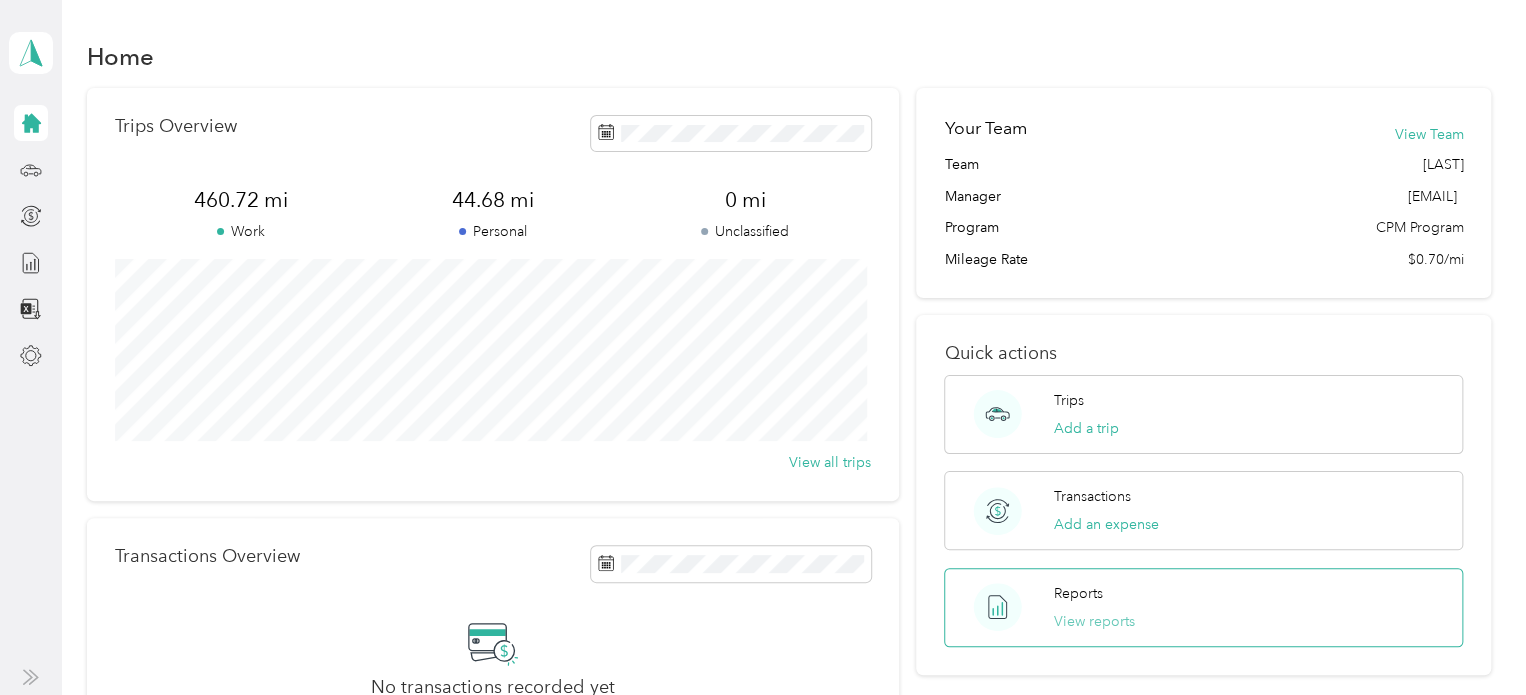click on "View reports" at bounding box center [1094, 621] 